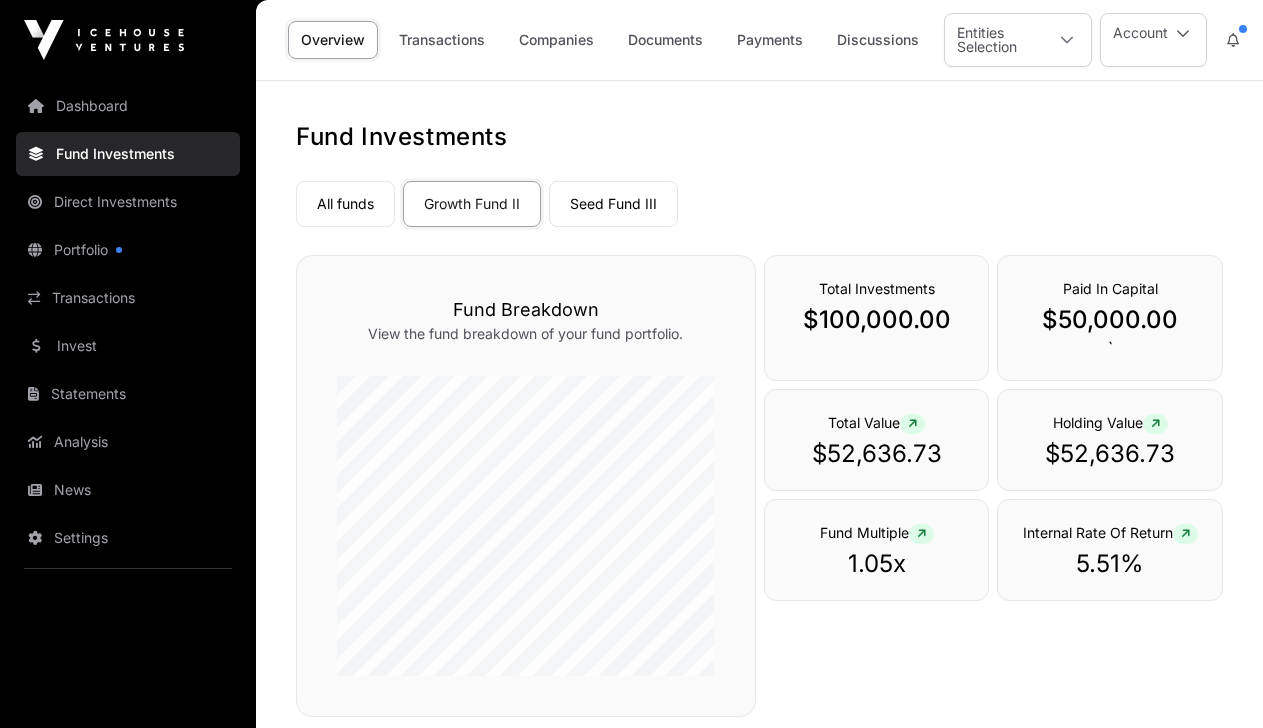 scroll, scrollTop: 0, scrollLeft: 0, axis: both 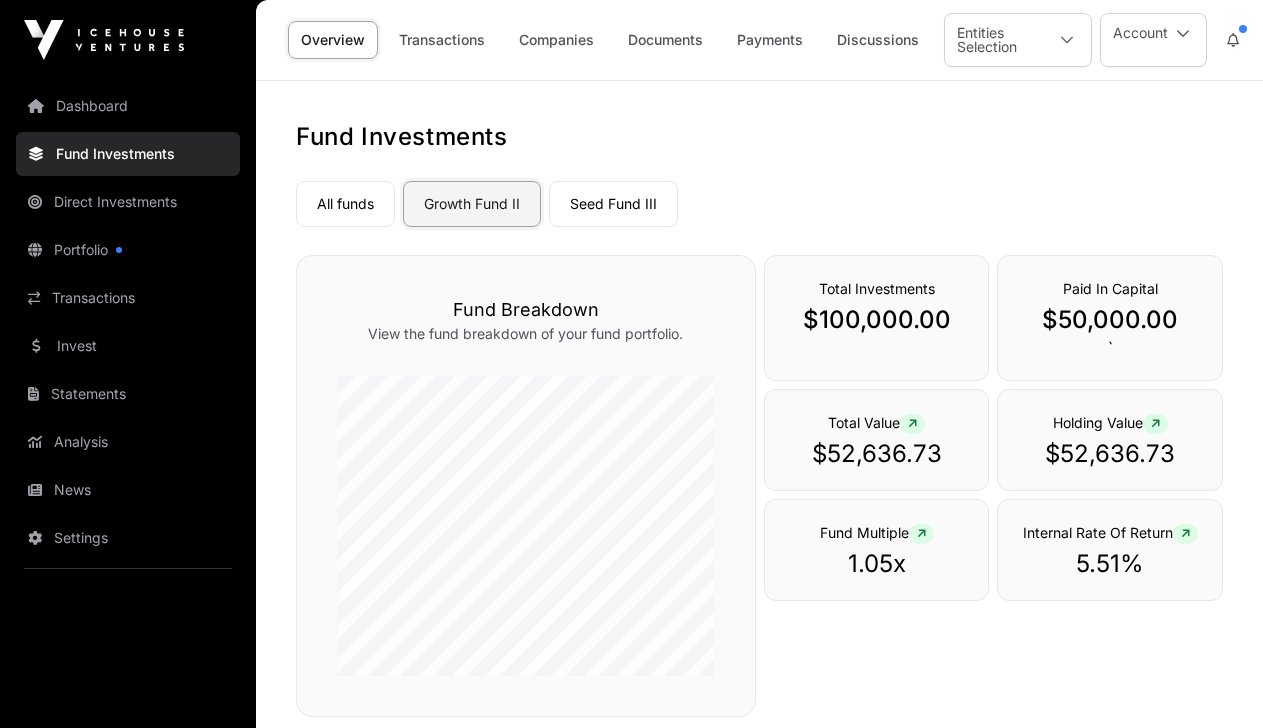 click on "Growth Fund II" 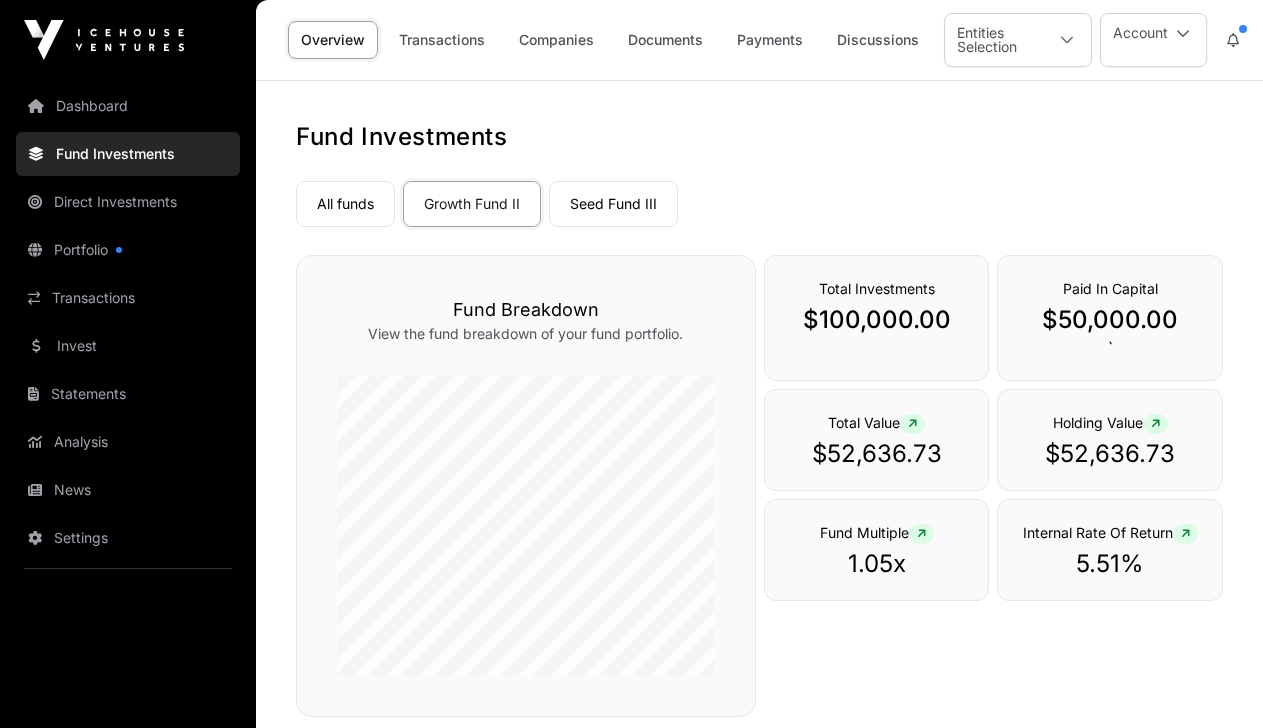 scroll, scrollTop: 255, scrollLeft: 0, axis: vertical 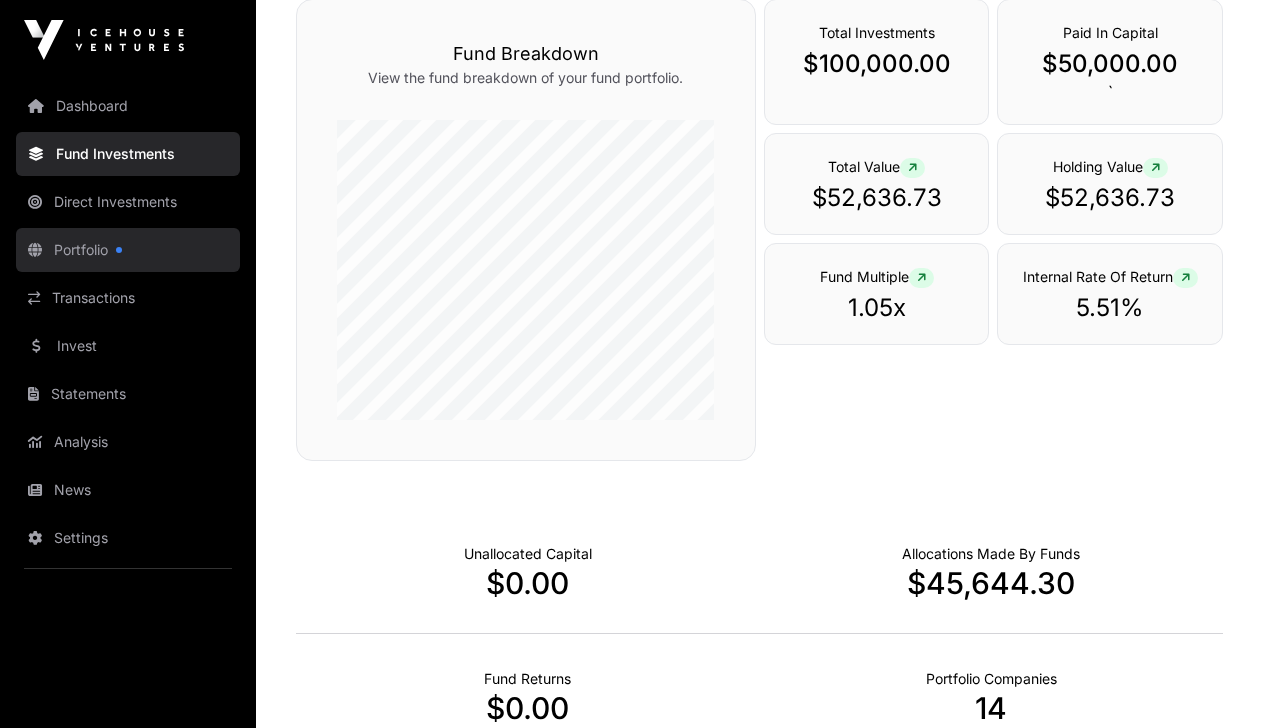 click on "Portfolio" 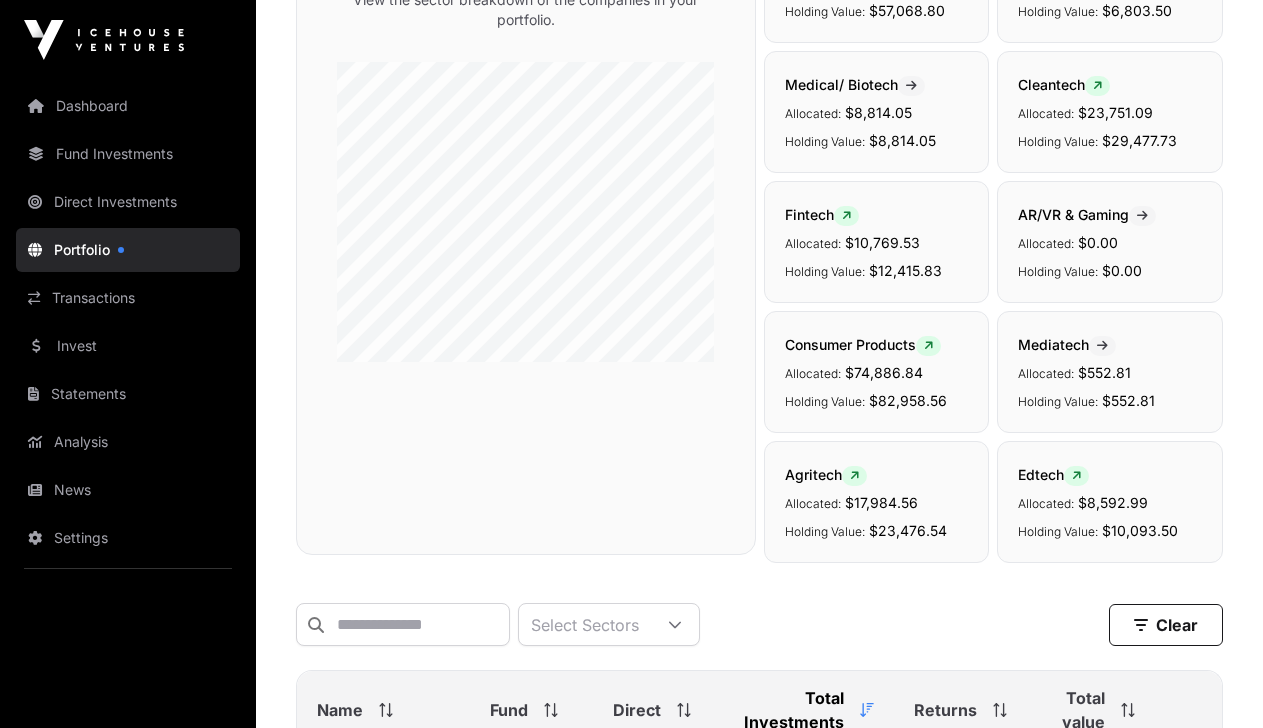 scroll, scrollTop: 0, scrollLeft: 0, axis: both 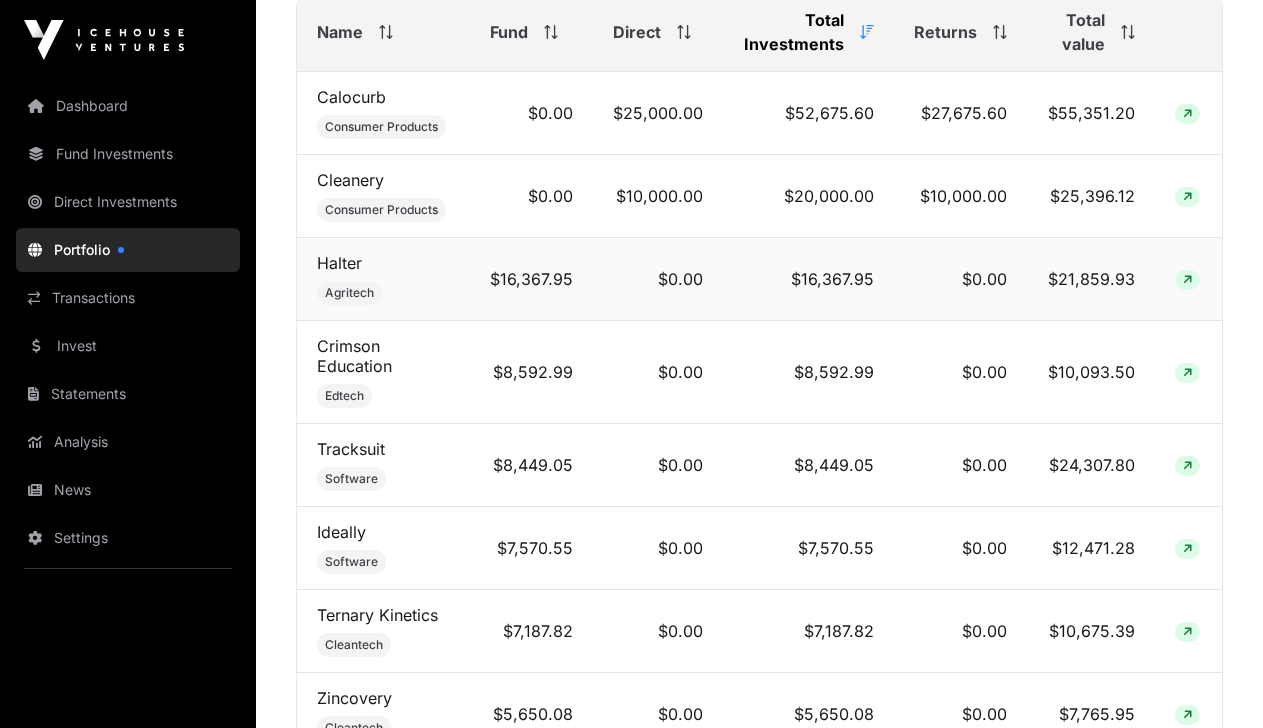 click on "$21,859.93" 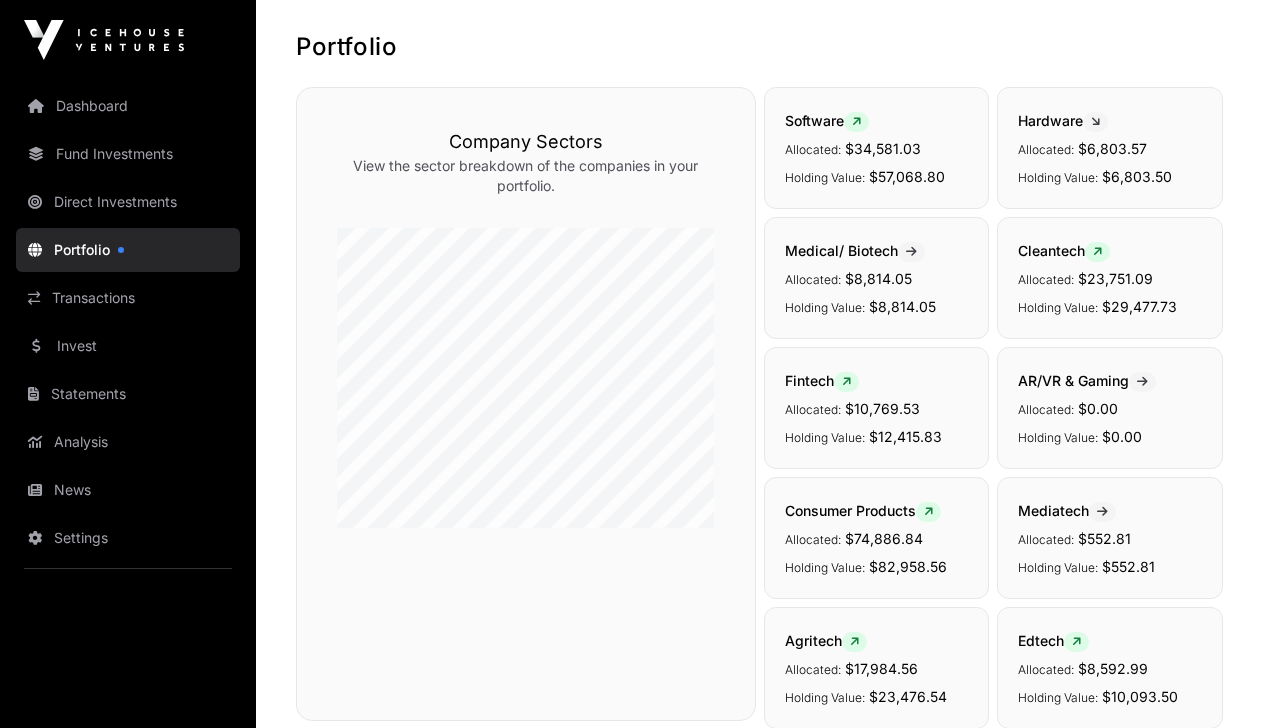 scroll, scrollTop: 0, scrollLeft: 0, axis: both 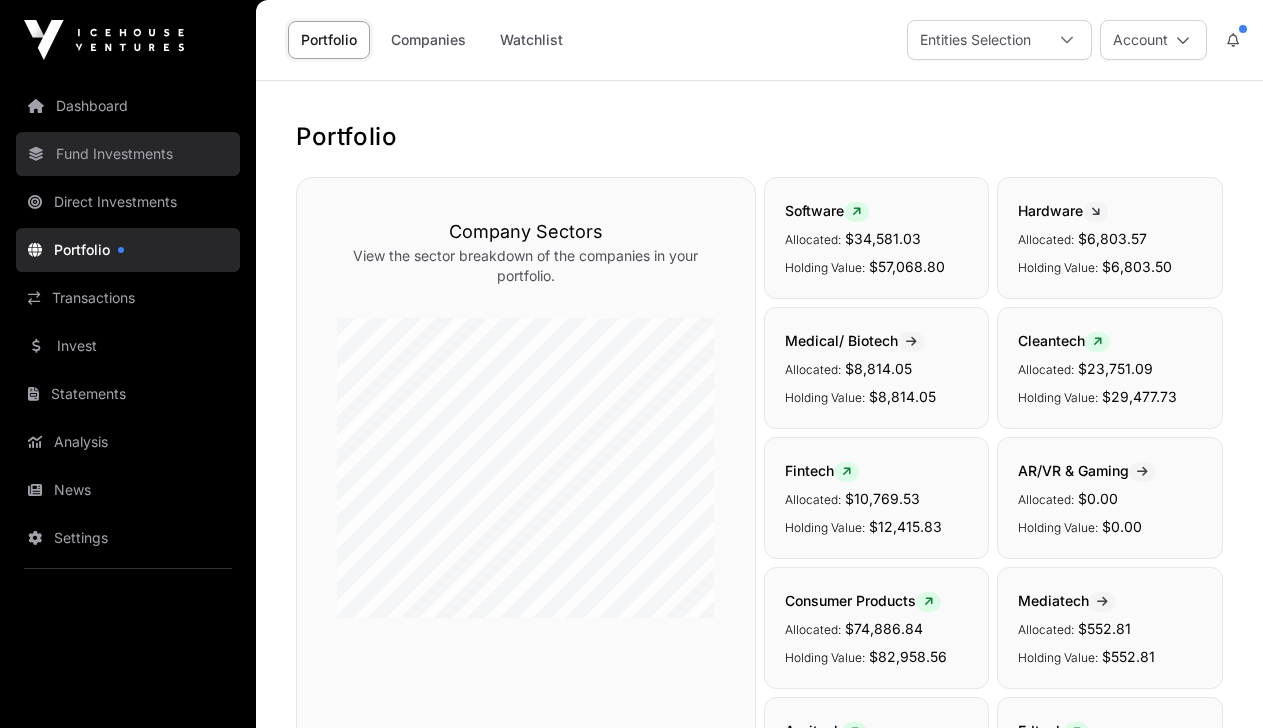 click on "Fund Investments" 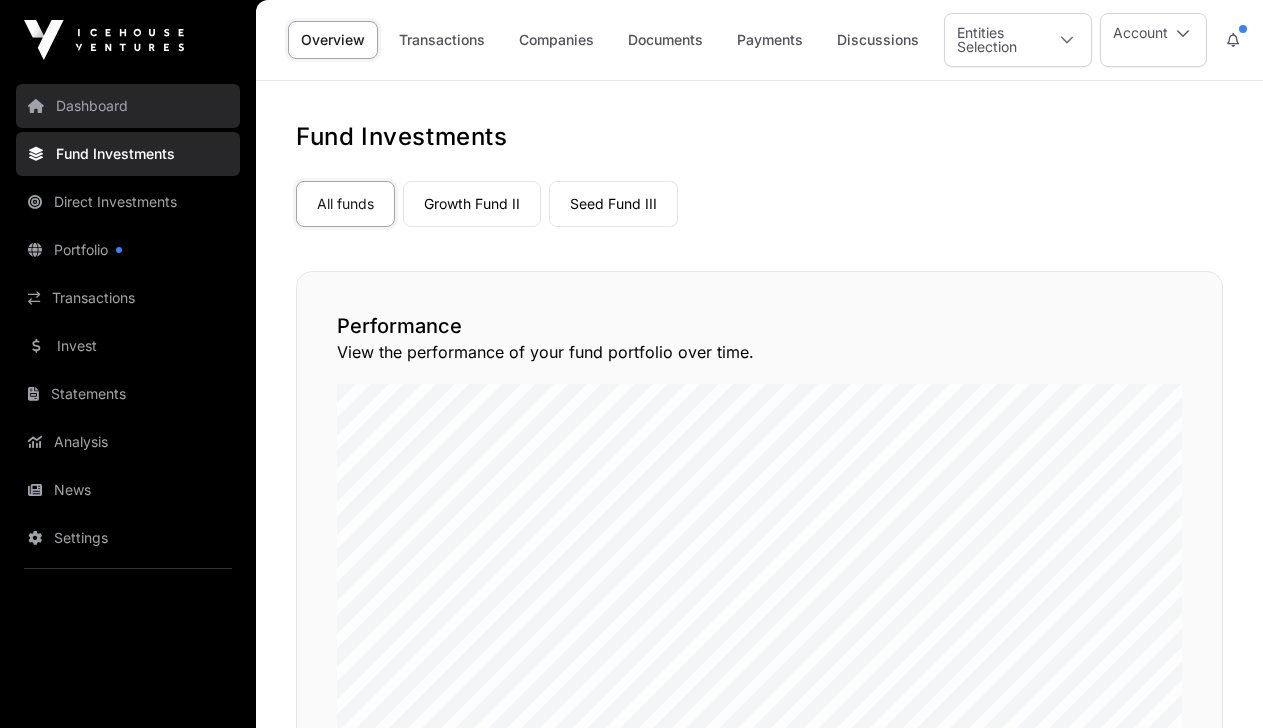click on "Dashboard" 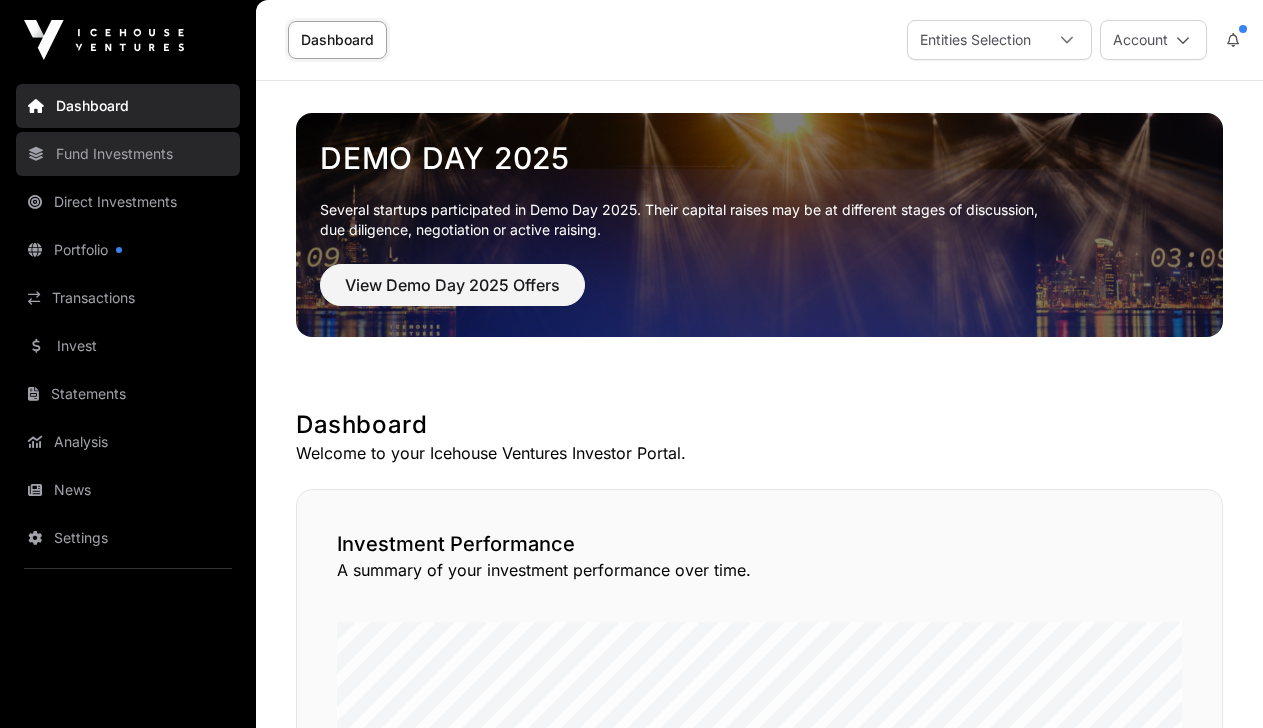 click on "Fund Investments" 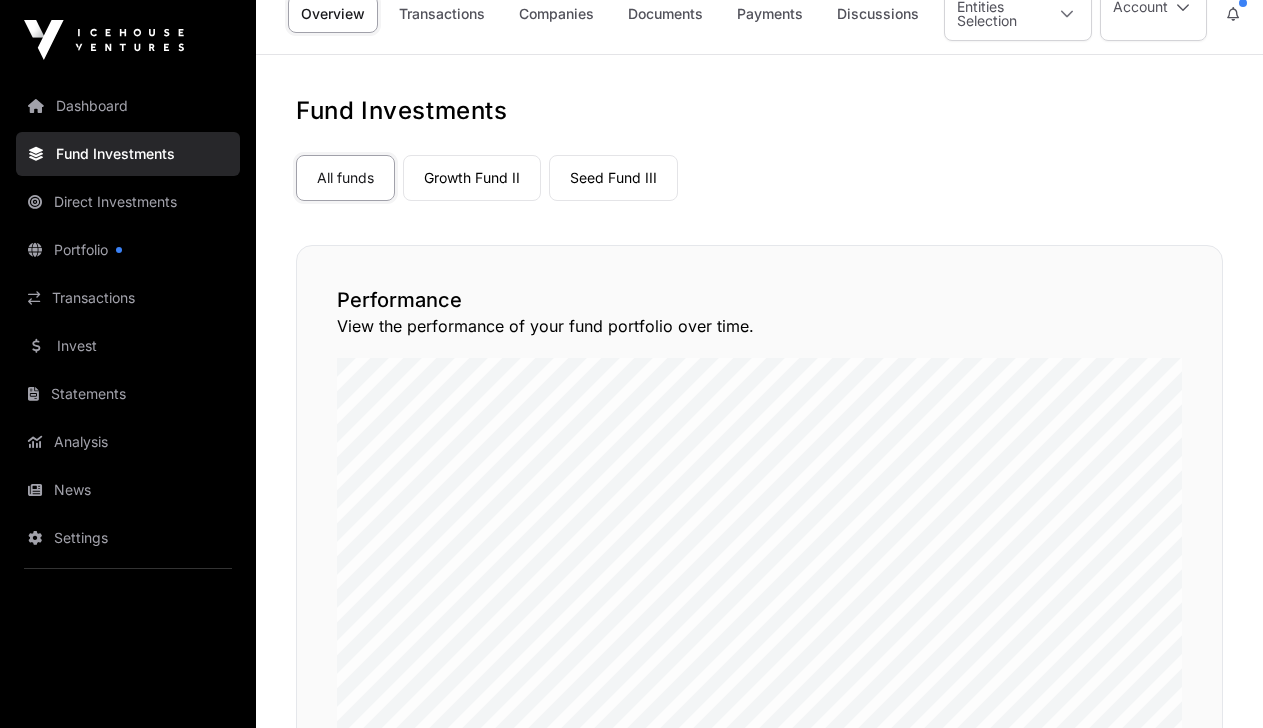 scroll, scrollTop: 0, scrollLeft: 0, axis: both 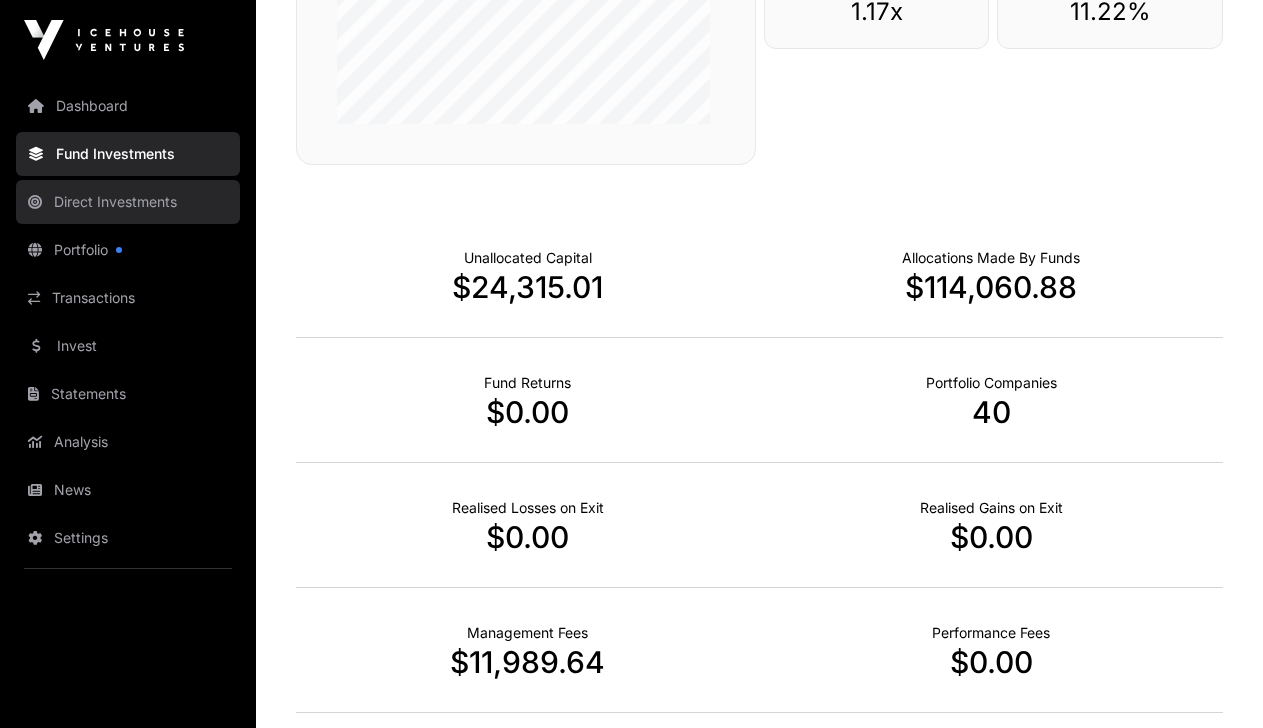 click on "Direct Investments" 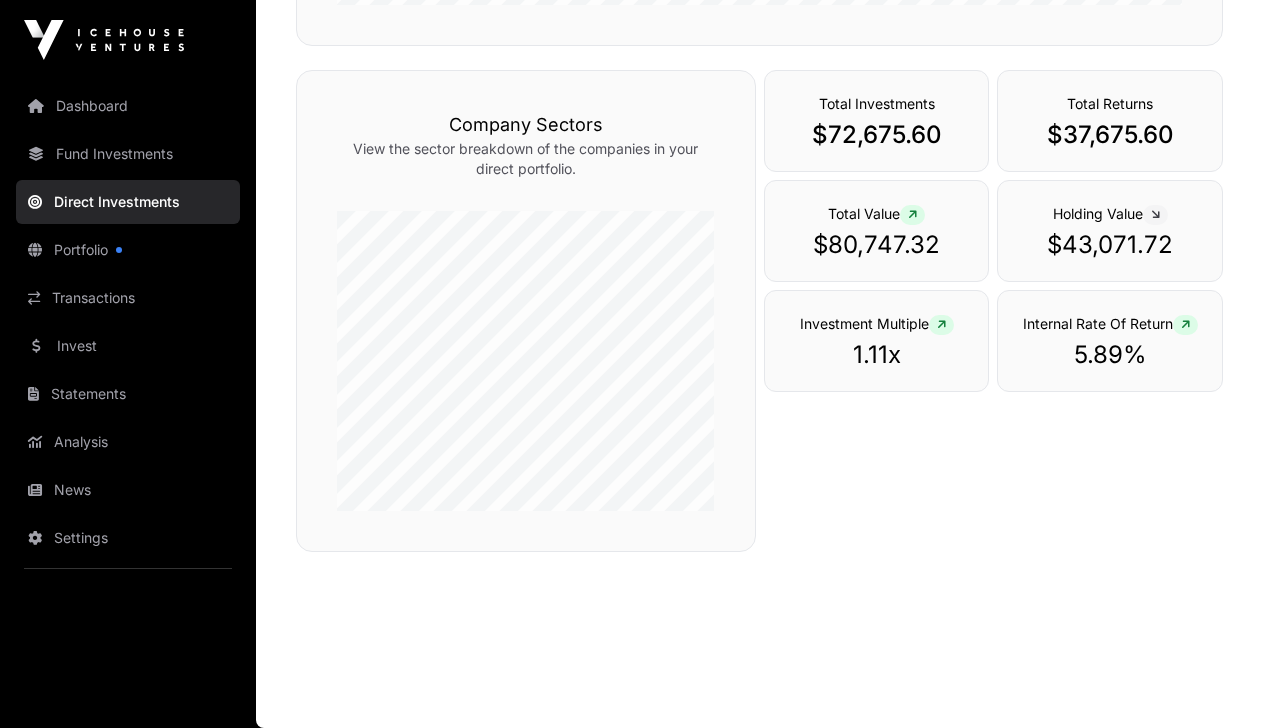 scroll, scrollTop: 0, scrollLeft: 0, axis: both 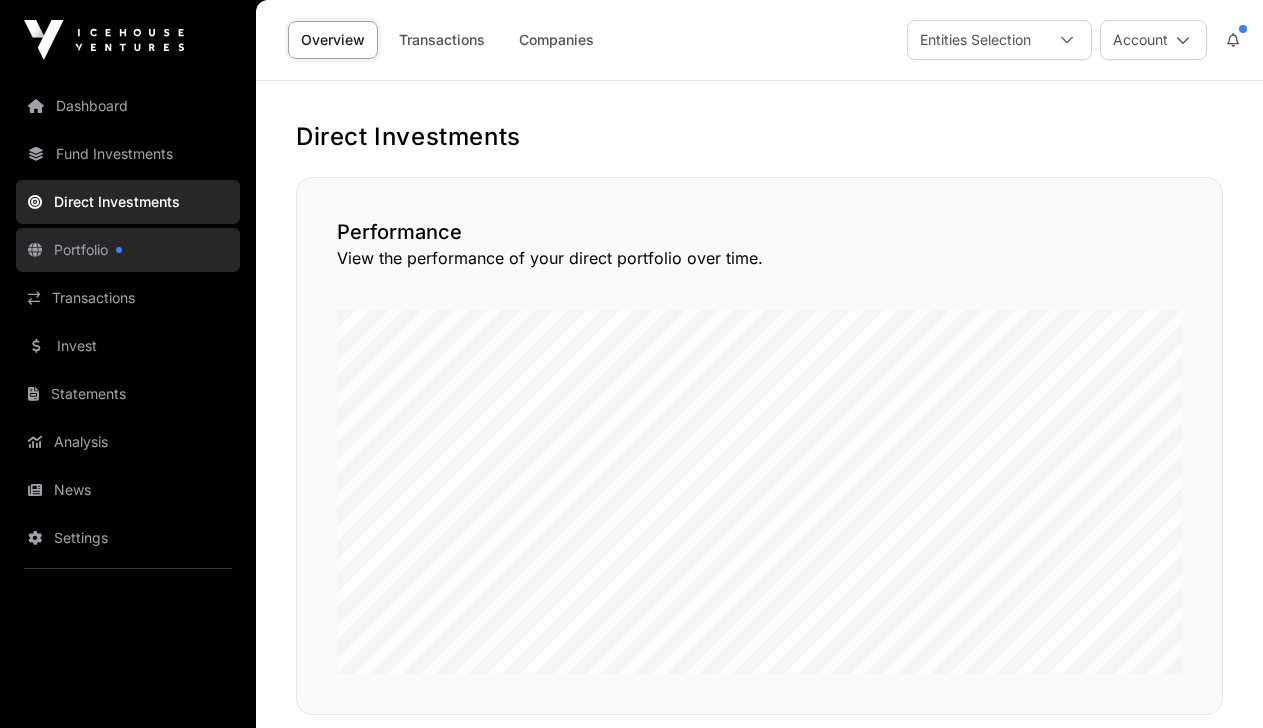 click on "Portfolio" 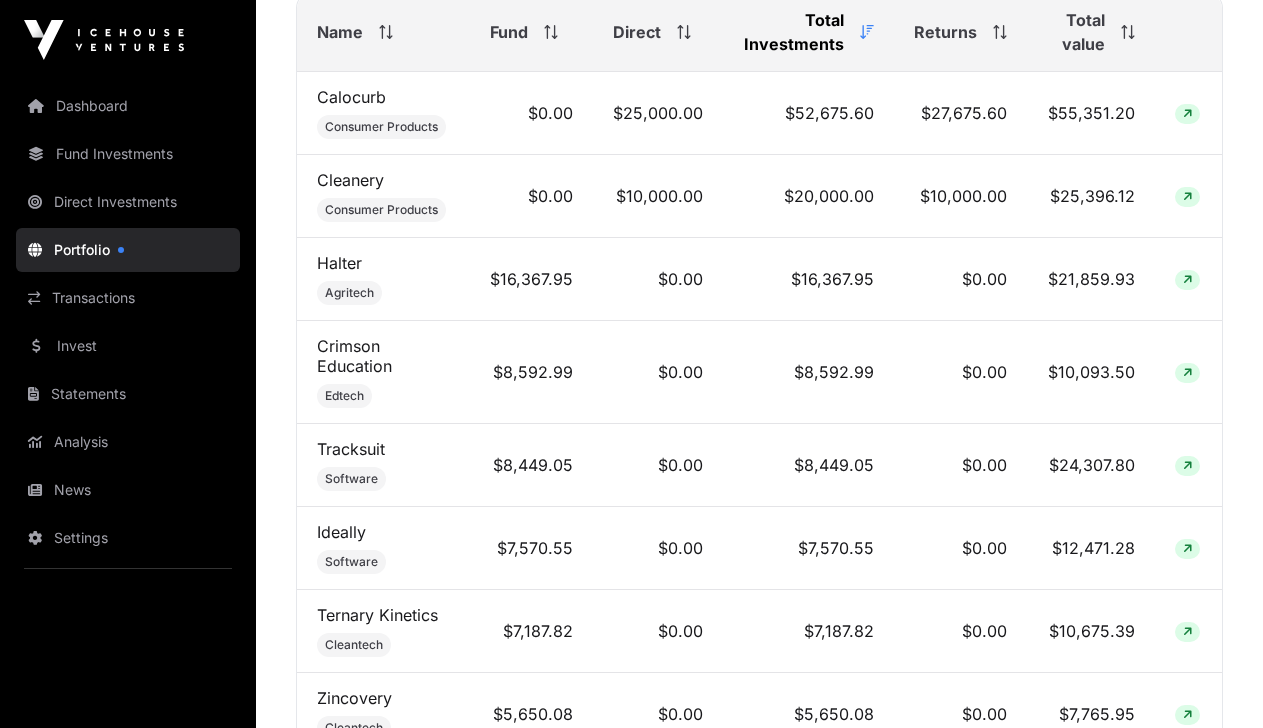 scroll, scrollTop: 984, scrollLeft: 0, axis: vertical 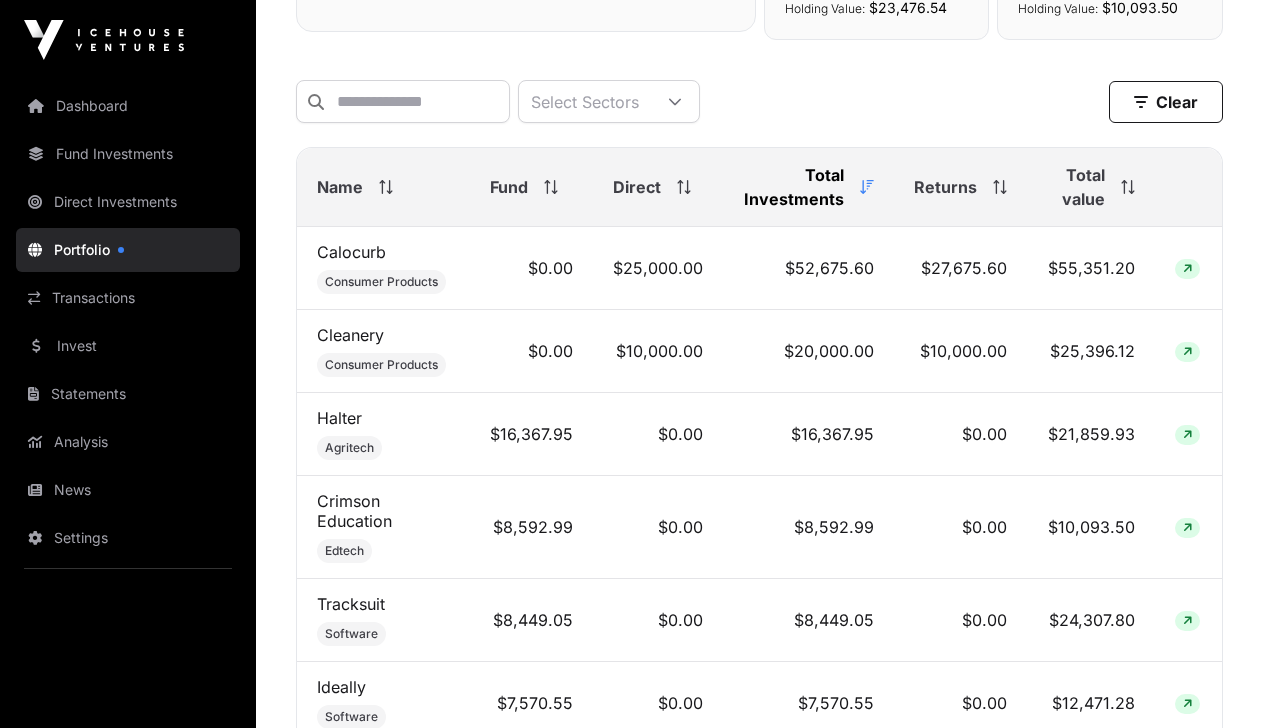click on "Fund" 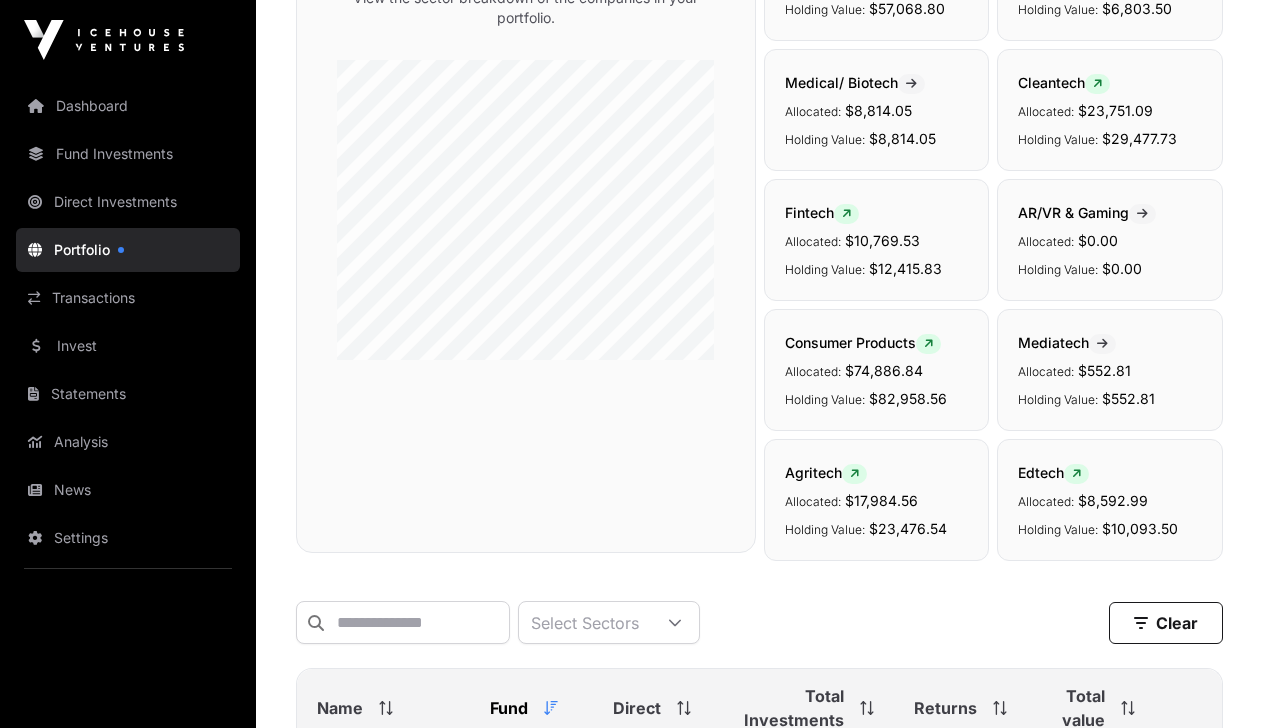 scroll, scrollTop: 0, scrollLeft: 0, axis: both 